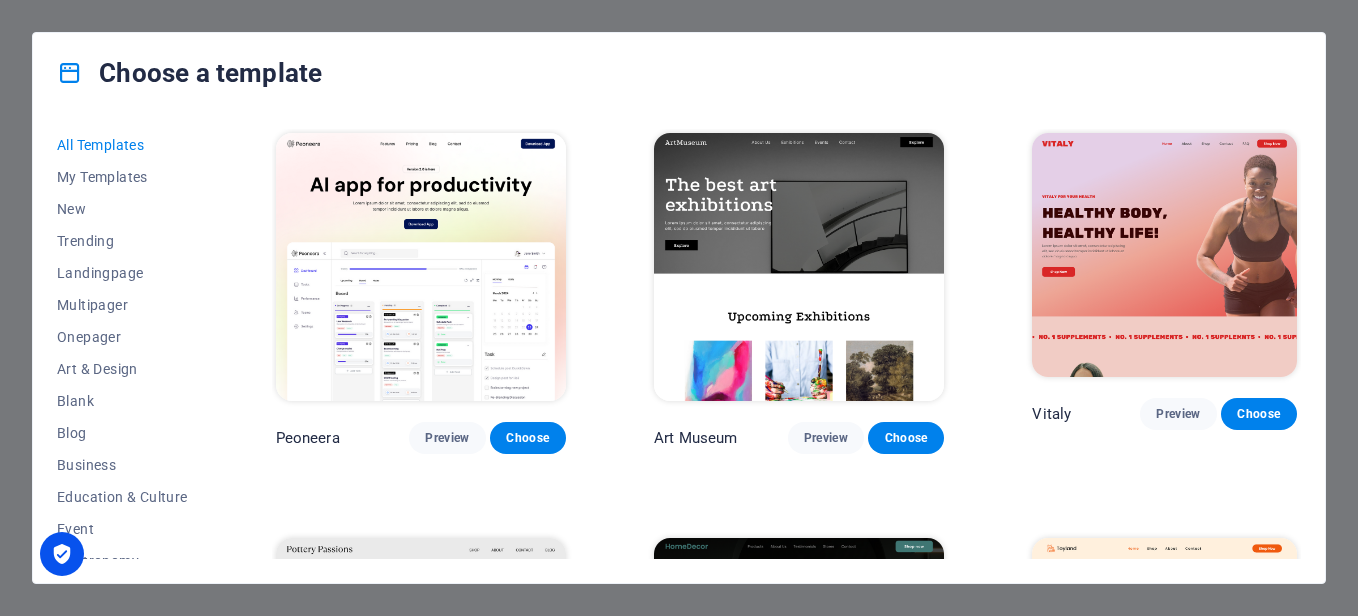 scroll, scrollTop: 0, scrollLeft: 0, axis: both 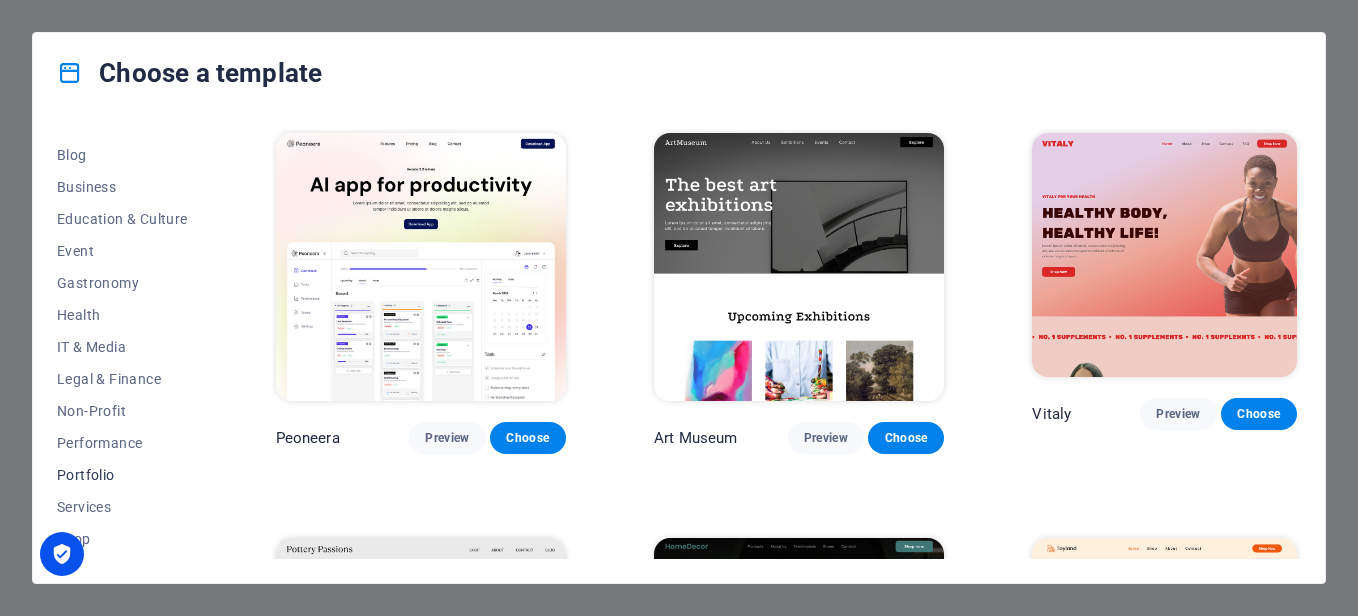 click on "Portfolio" at bounding box center (122, 475) 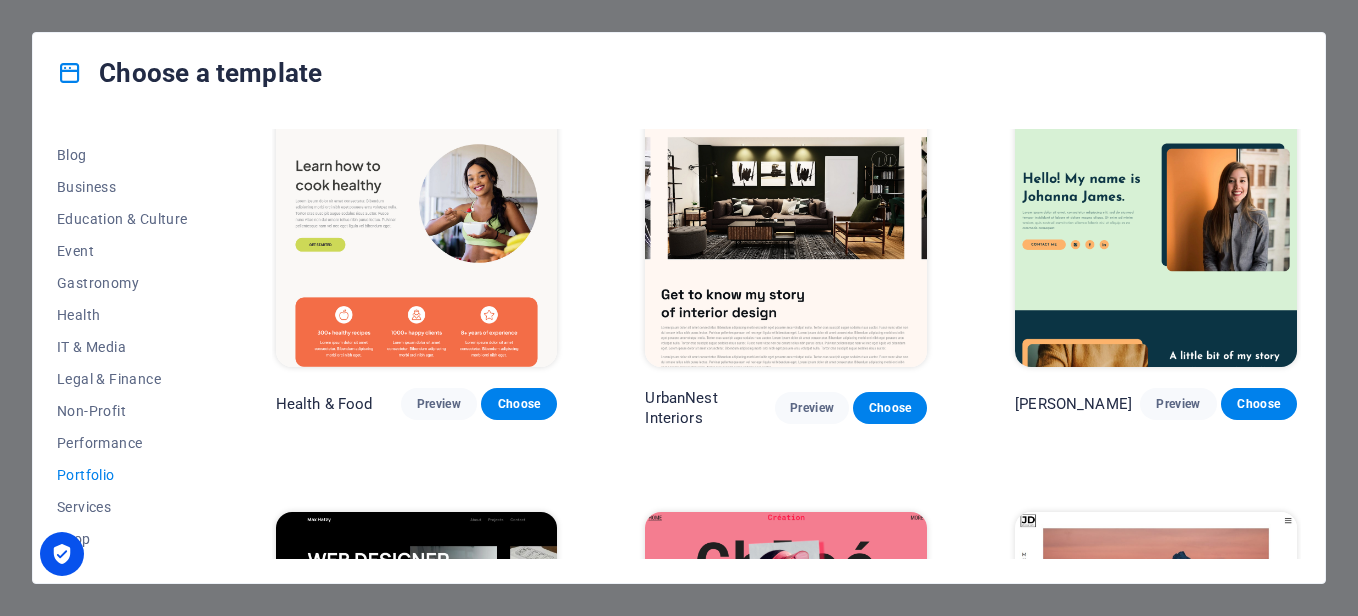scroll, scrollTop: 0, scrollLeft: 0, axis: both 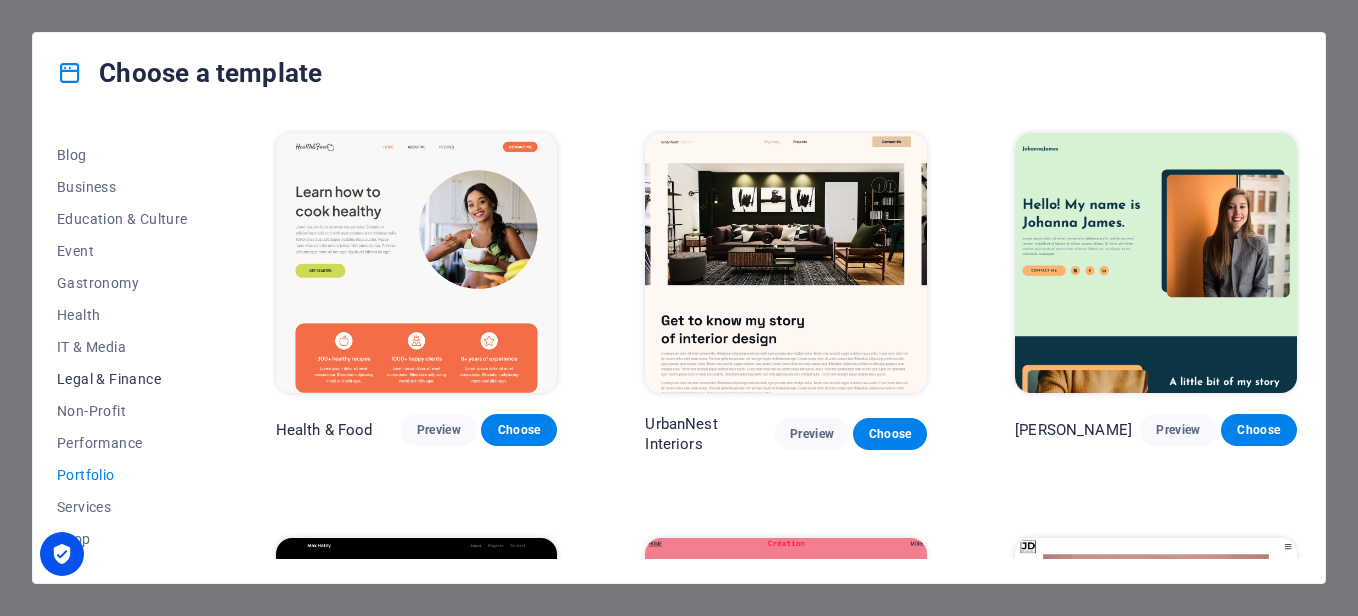 click on "Legal & Finance" at bounding box center (122, 379) 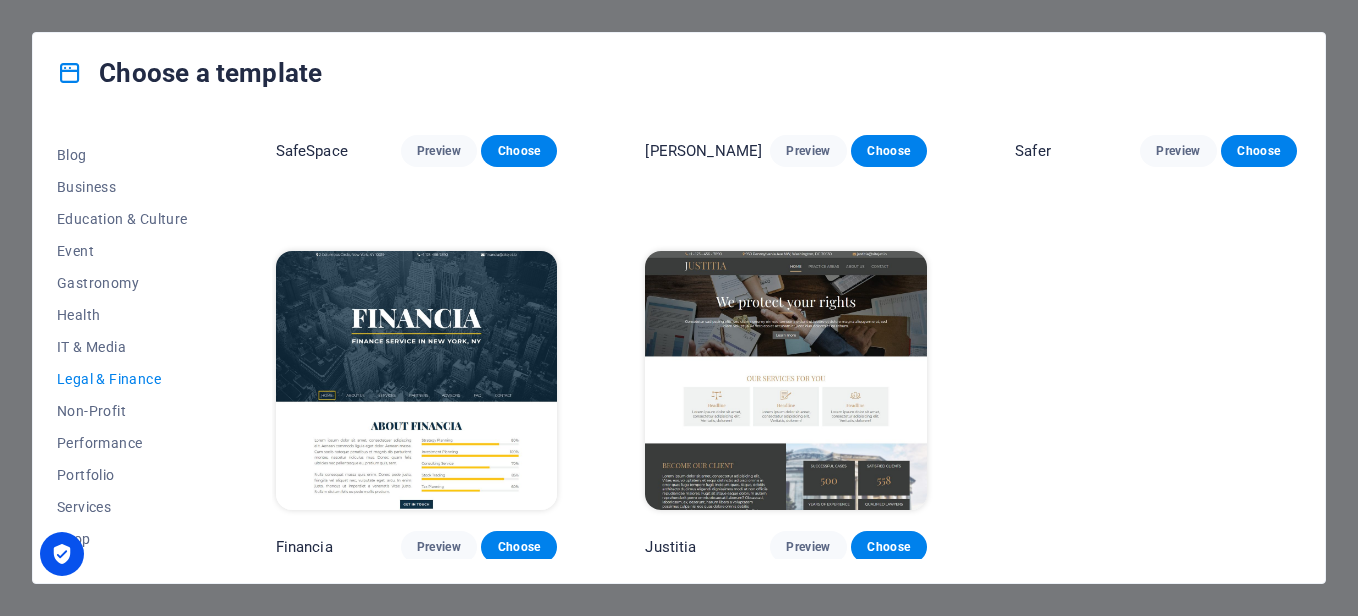 scroll, scrollTop: 0, scrollLeft: 0, axis: both 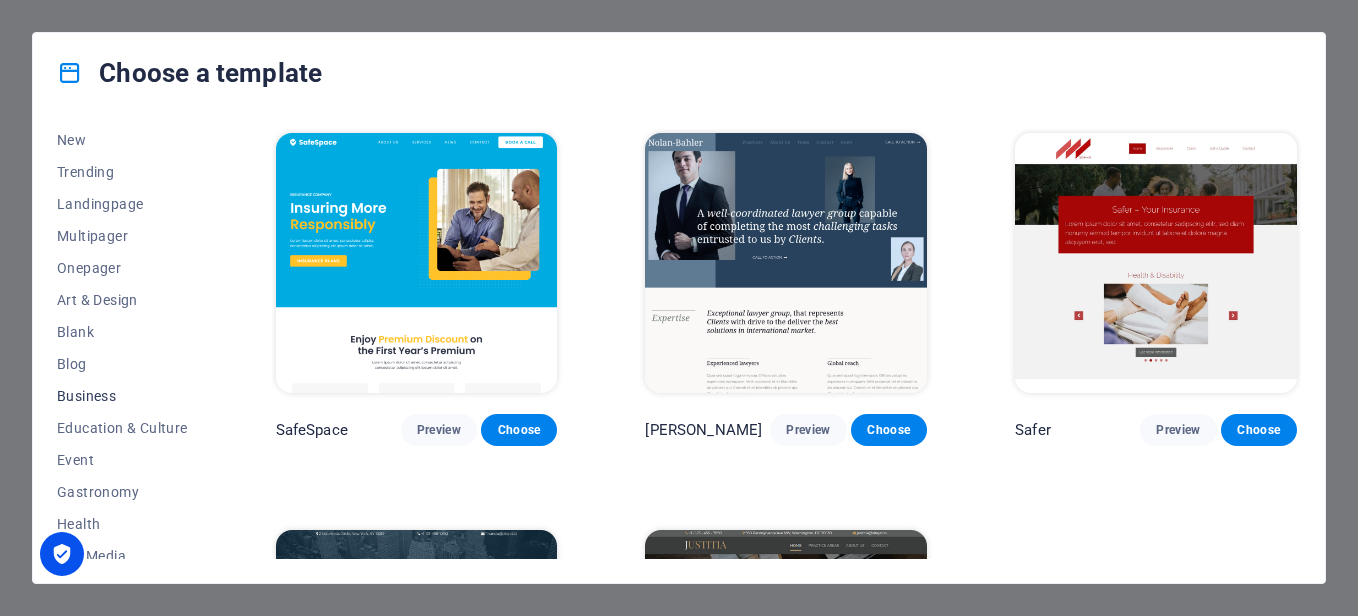 click on "Business" at bounding box center (122, 396) 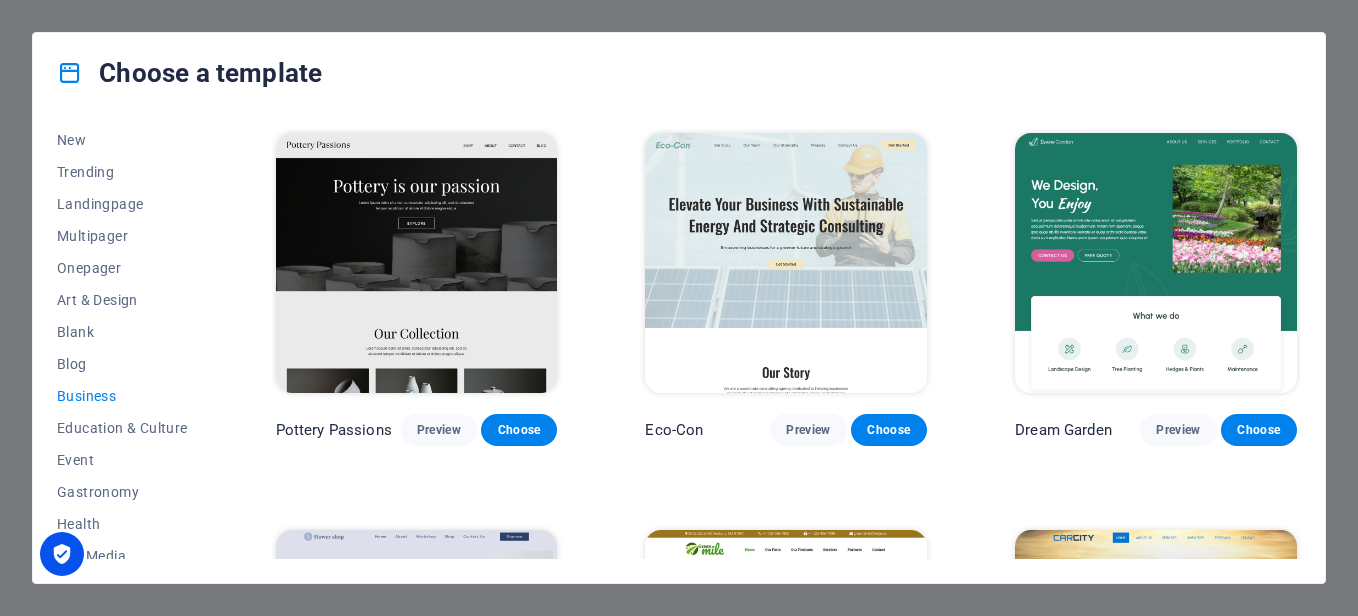 drag, startPoint x: 1296, startPoint y: 197, endPoint x: 1296, endPoint y: 281, distance: 84 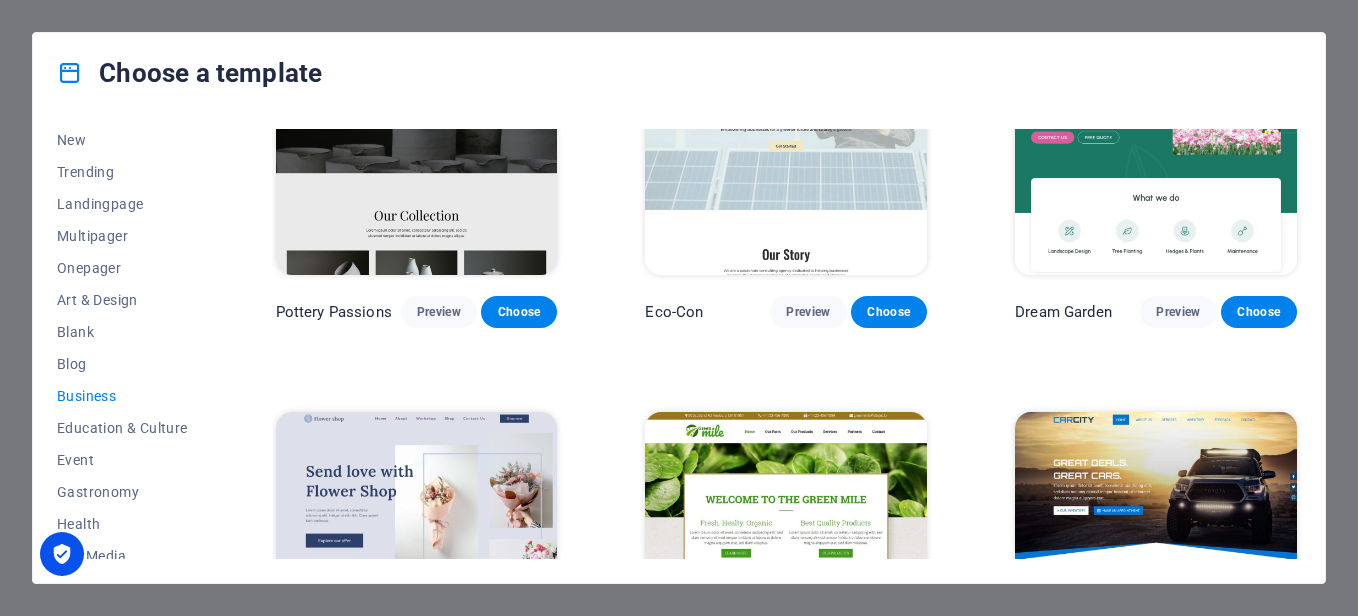 scroll, scrollTop: 0, scrollLeft: 0, axis: both 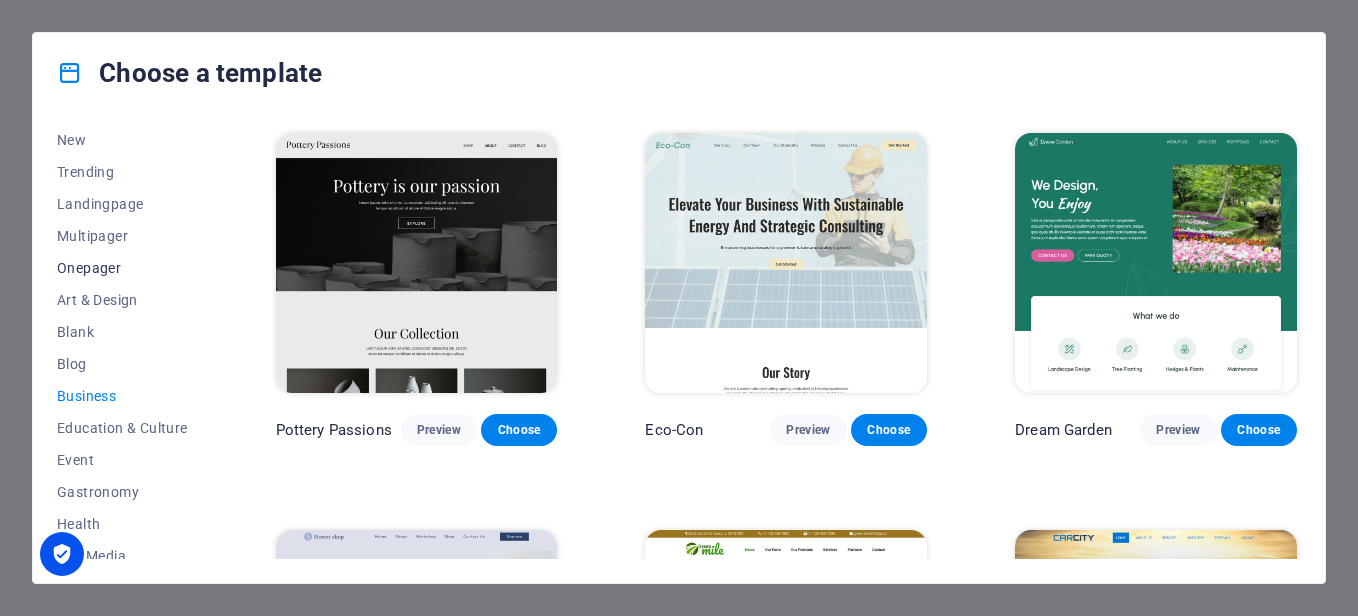 click on "Onepager" at bounding box center (122, 268) 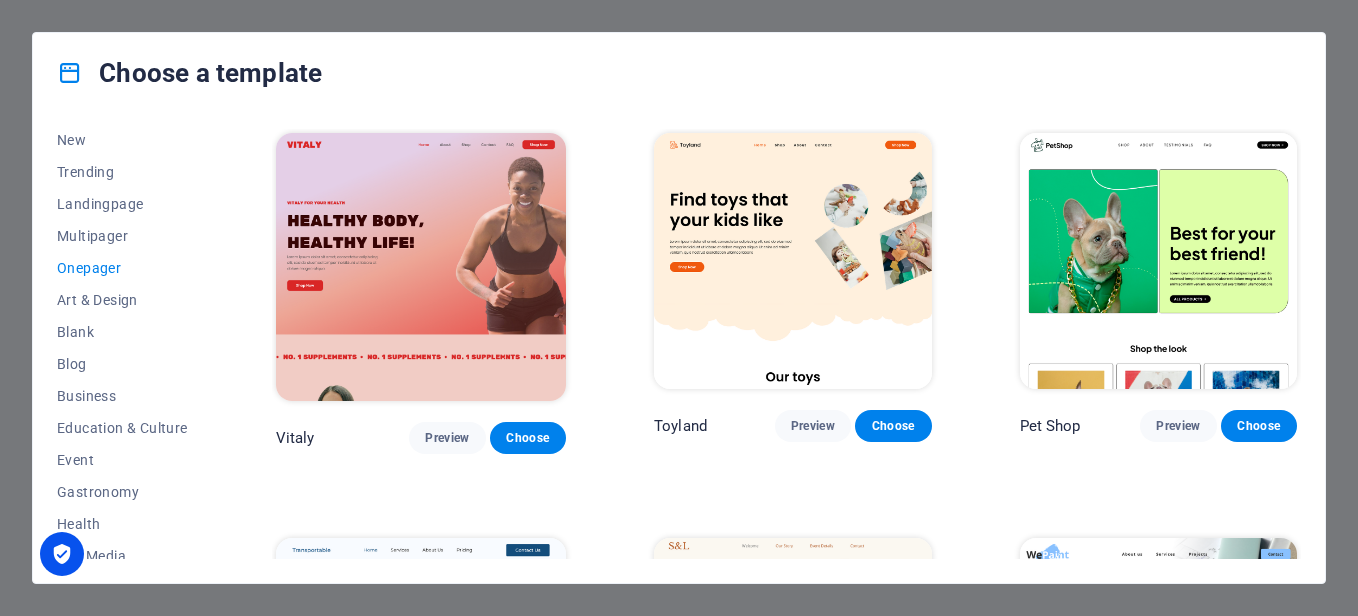 type 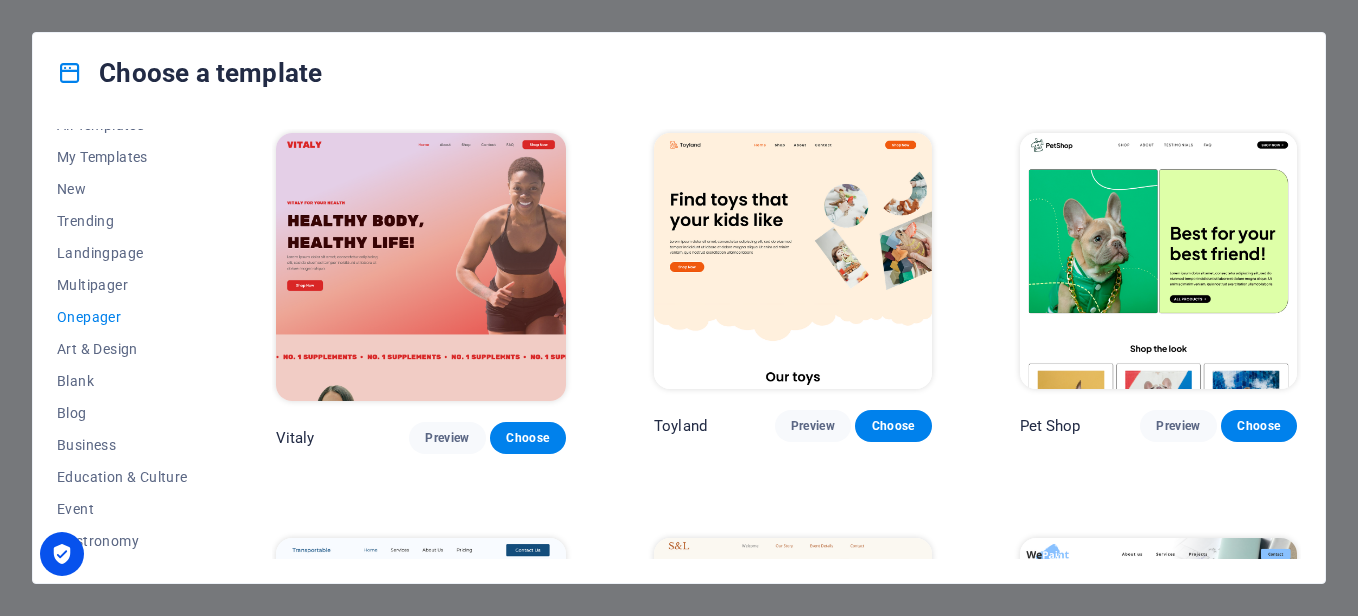 scroll, scrollTop: 0, scrollLeft: 0, axis: both 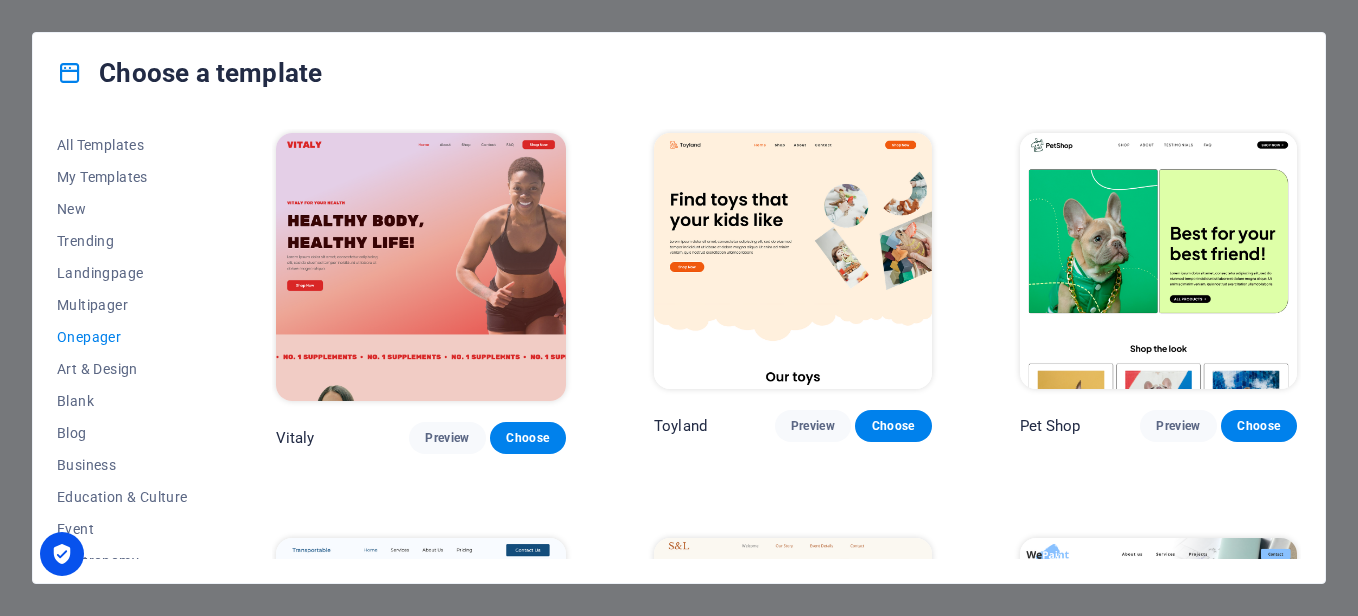 click on "Choose a template" at bounding box center (679, 73) 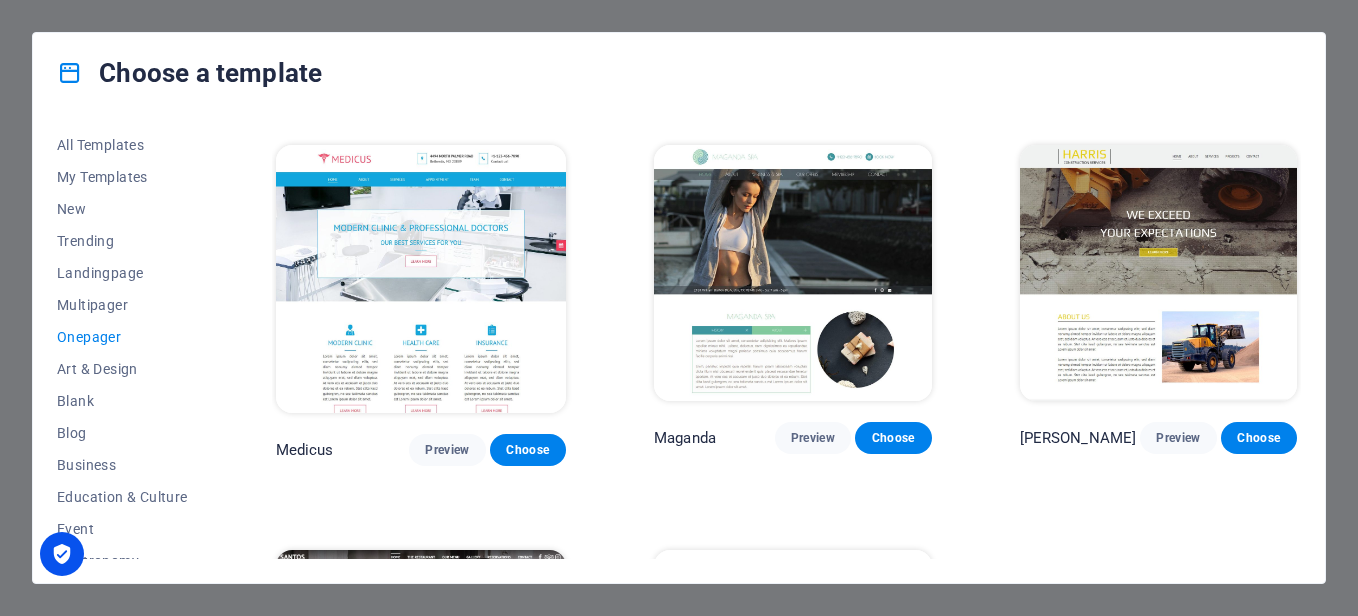 scroll, scrollTop: 9752, scrollLeft: 0, axis: vertical 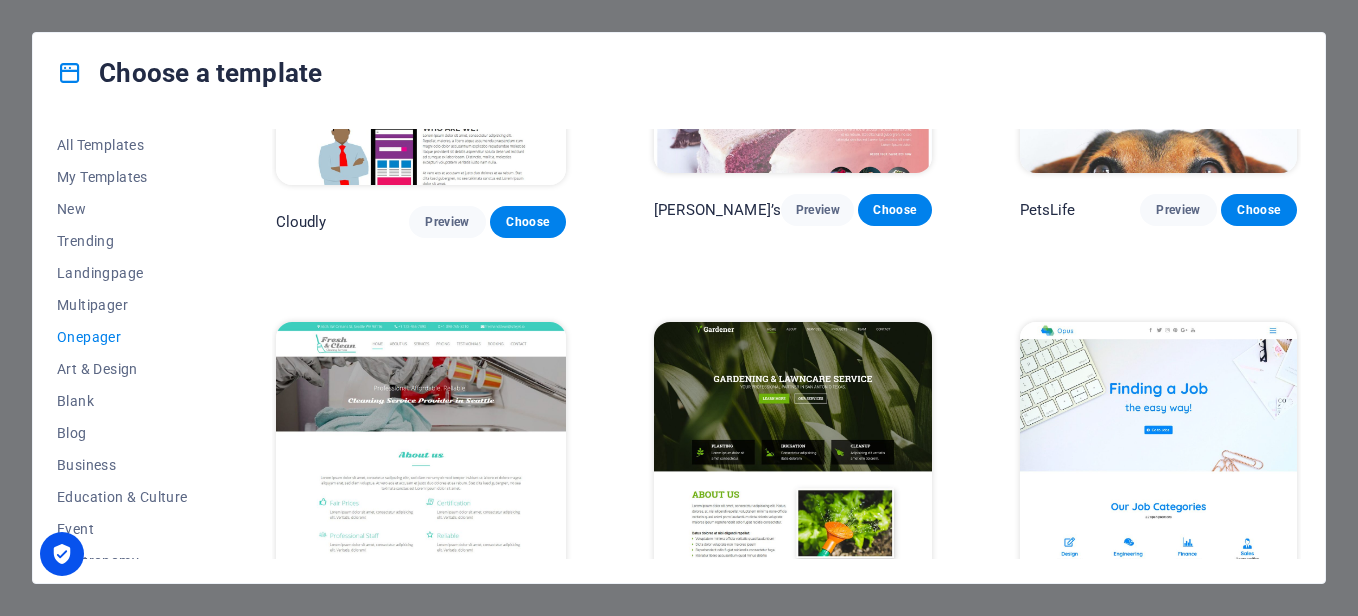 click on "Preview" at bounding box center (1178, 615) 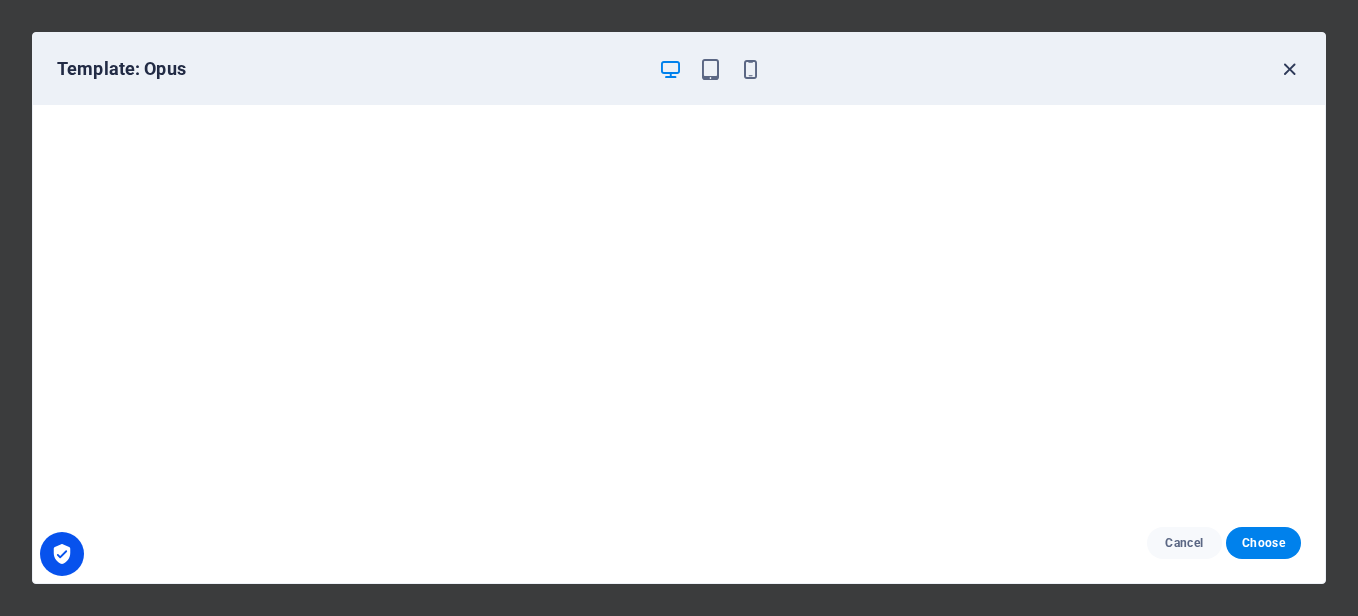 click at bounding box center [1289, 69] 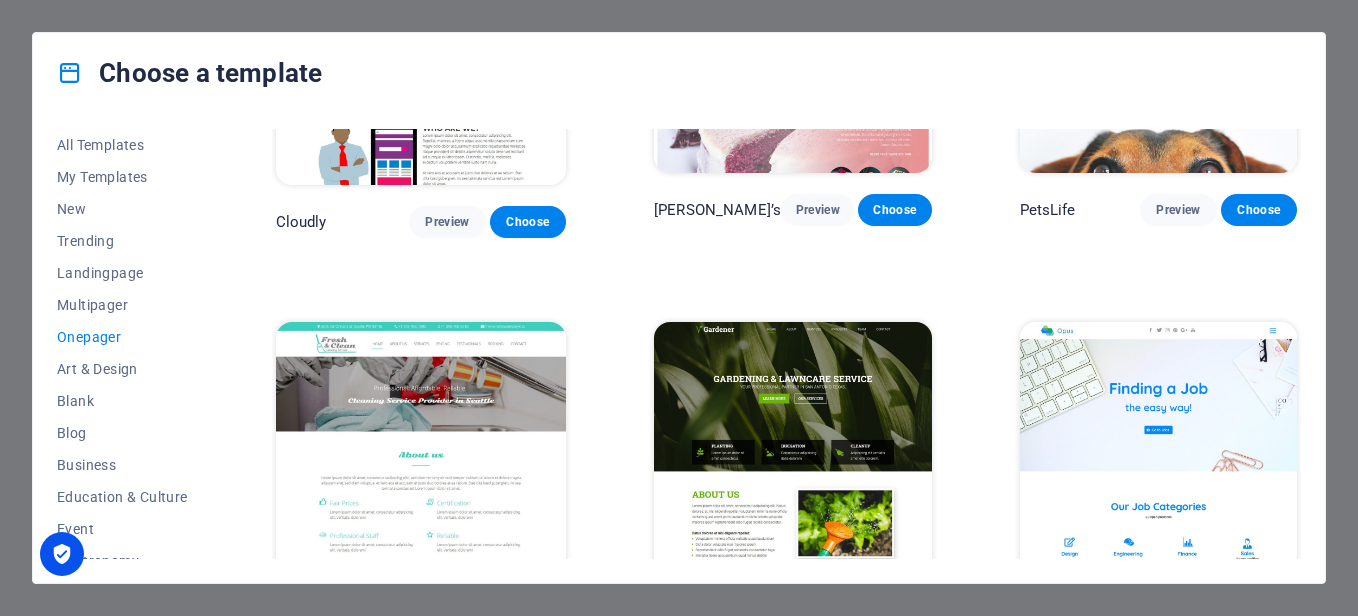 click at bounding box center (792, 450) 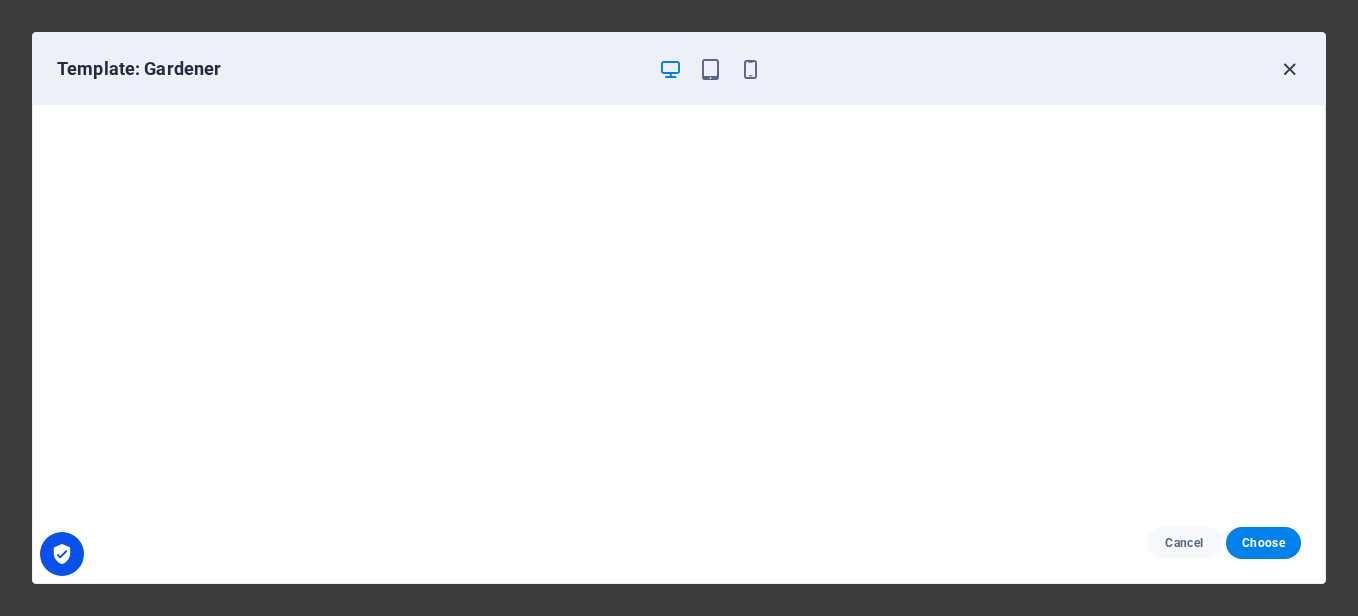 click at bounding box center (1289, 69) 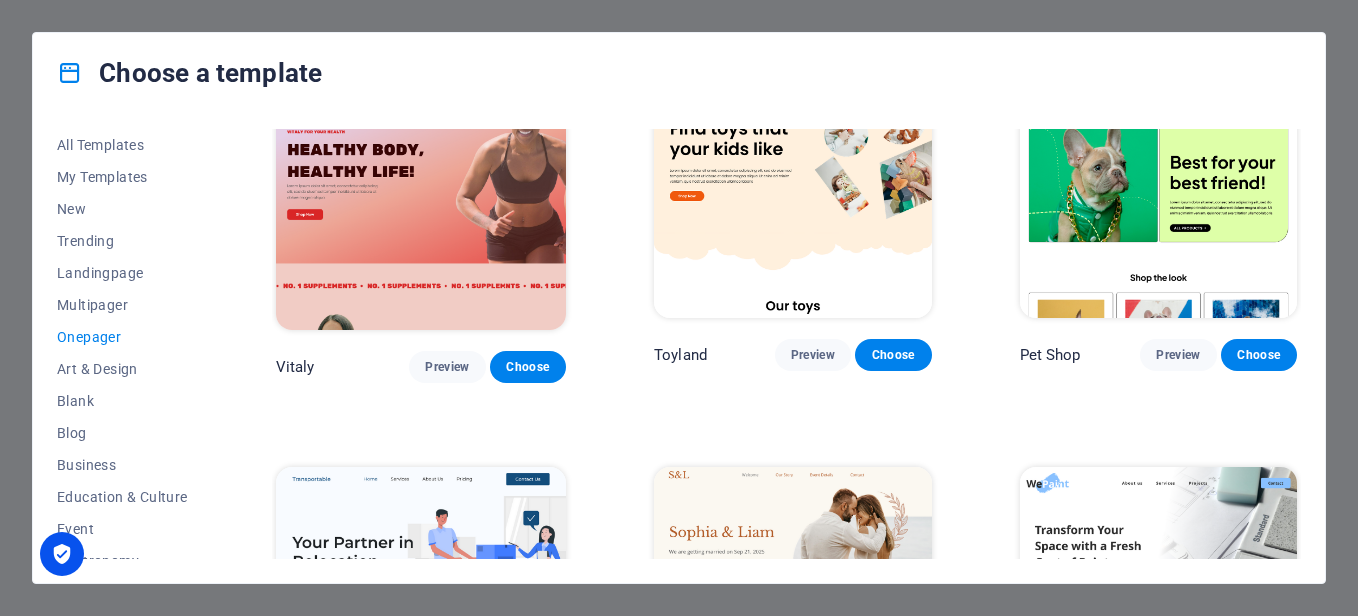 scroll, scrollTop: 0, scrollLeft: 0, axis: both 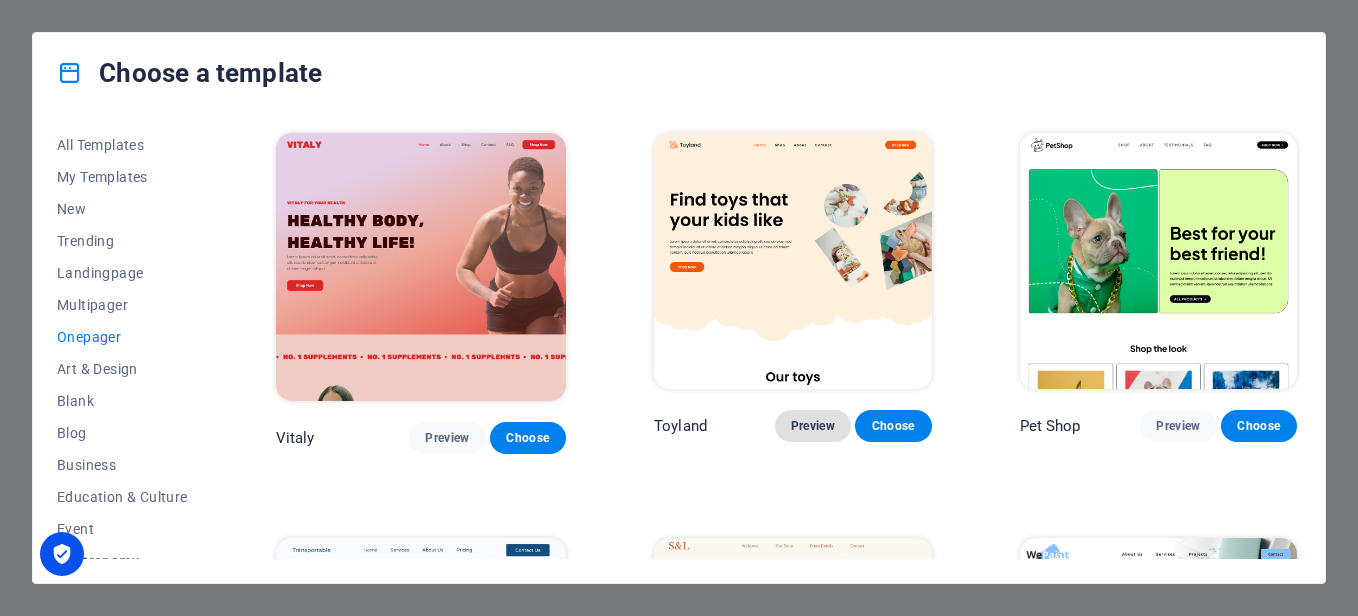 click on "Preview" at bounding box center [813, 426] 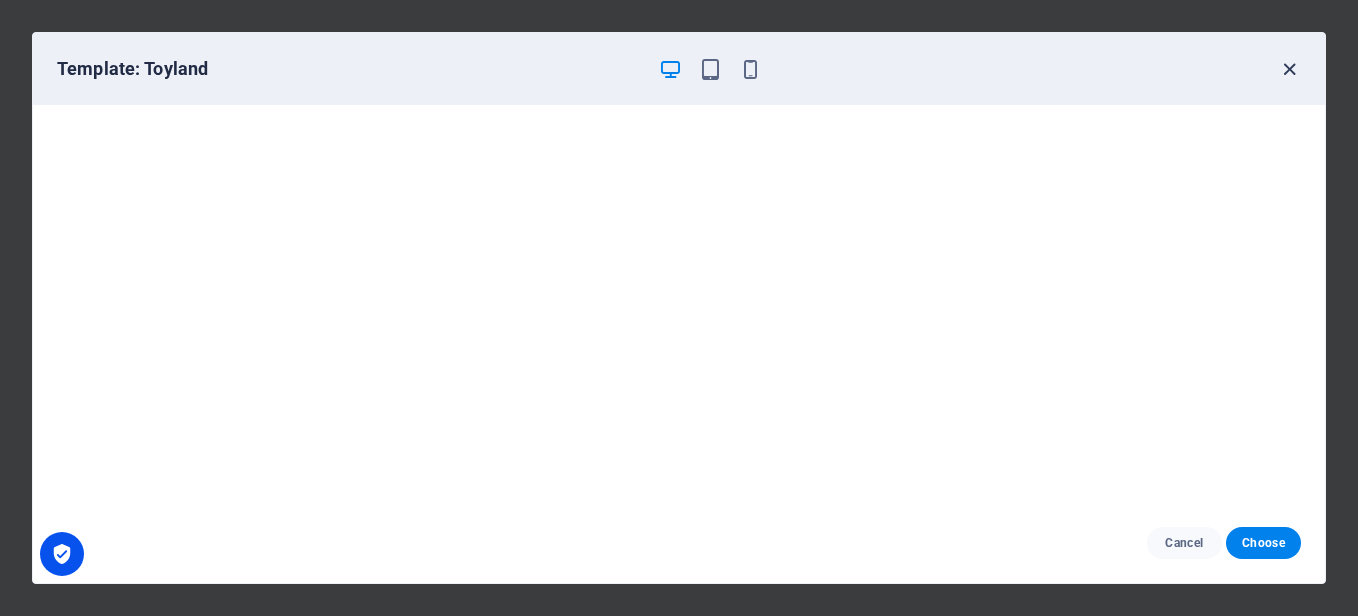 click at bounding box center (1289, 69) 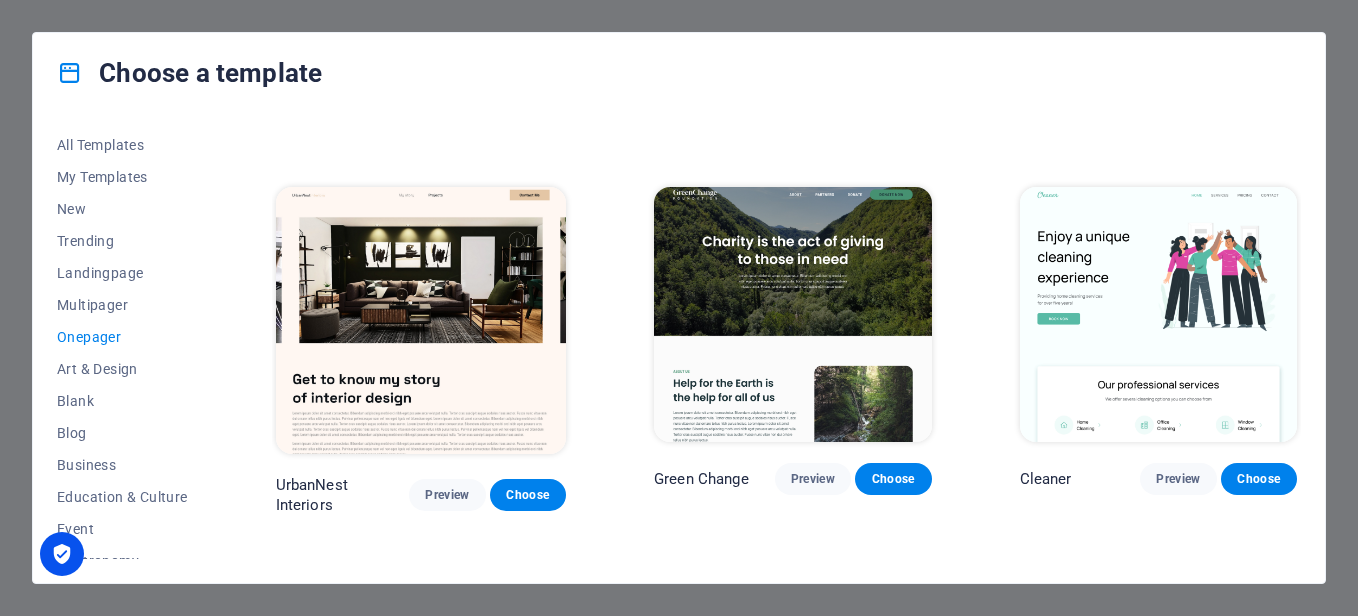 scroll, scrollTop: 1136, scrollLeft: 0, axis: vertical 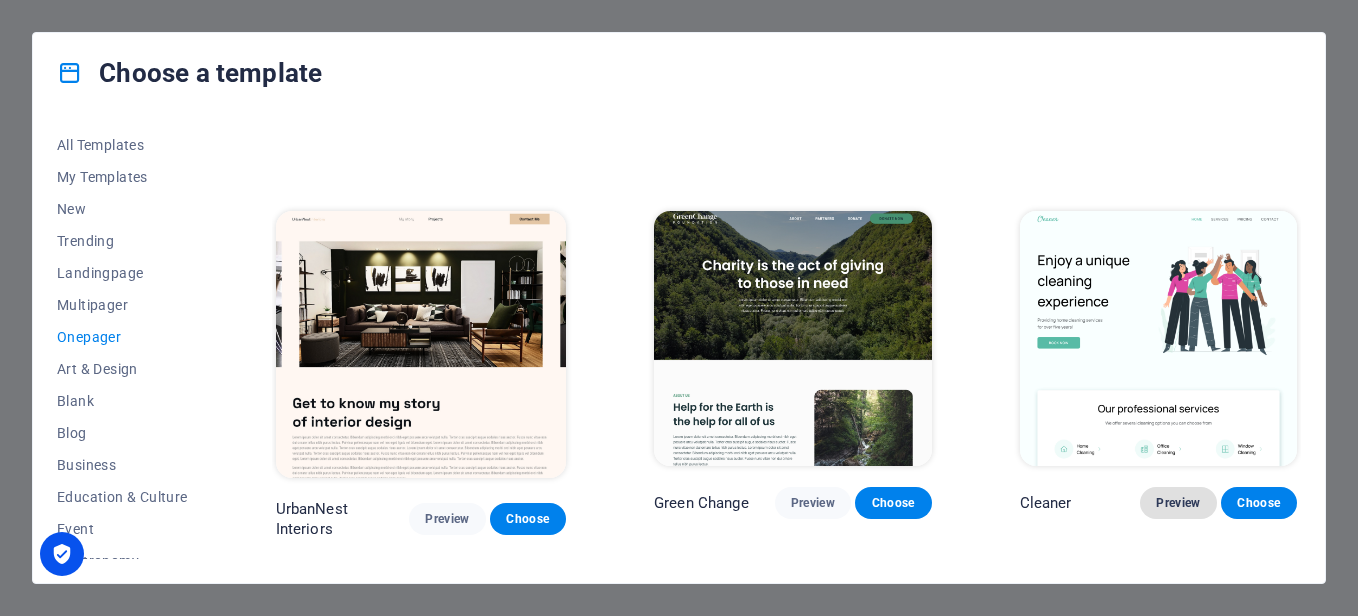 click on "Preview" at bounding box center (1178, 503) 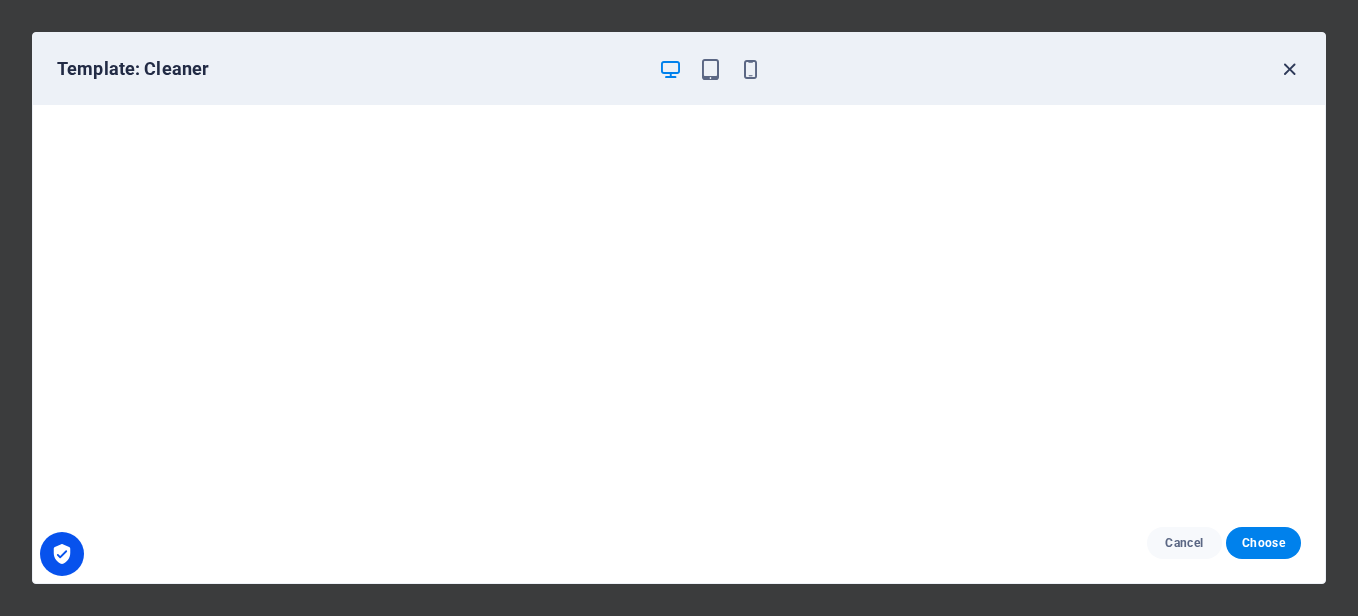 click at bounding box center [1289, 69] 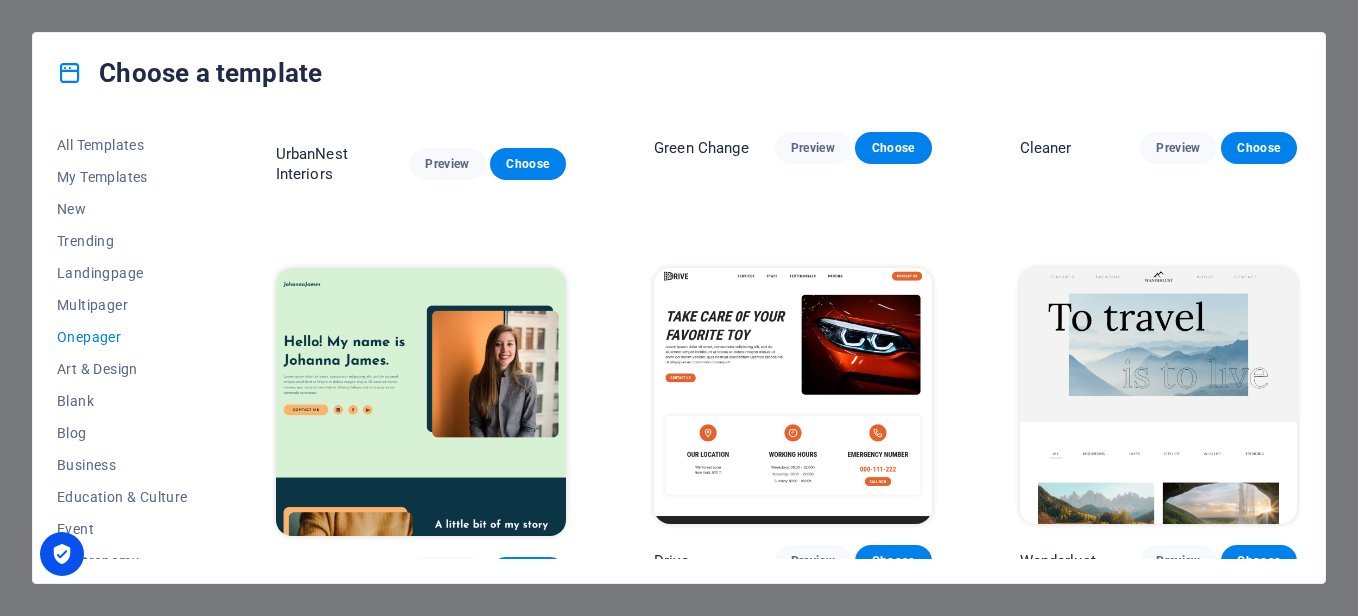 scroll, scrollTop: 1562, scrollLeft: 0, axis: vertical 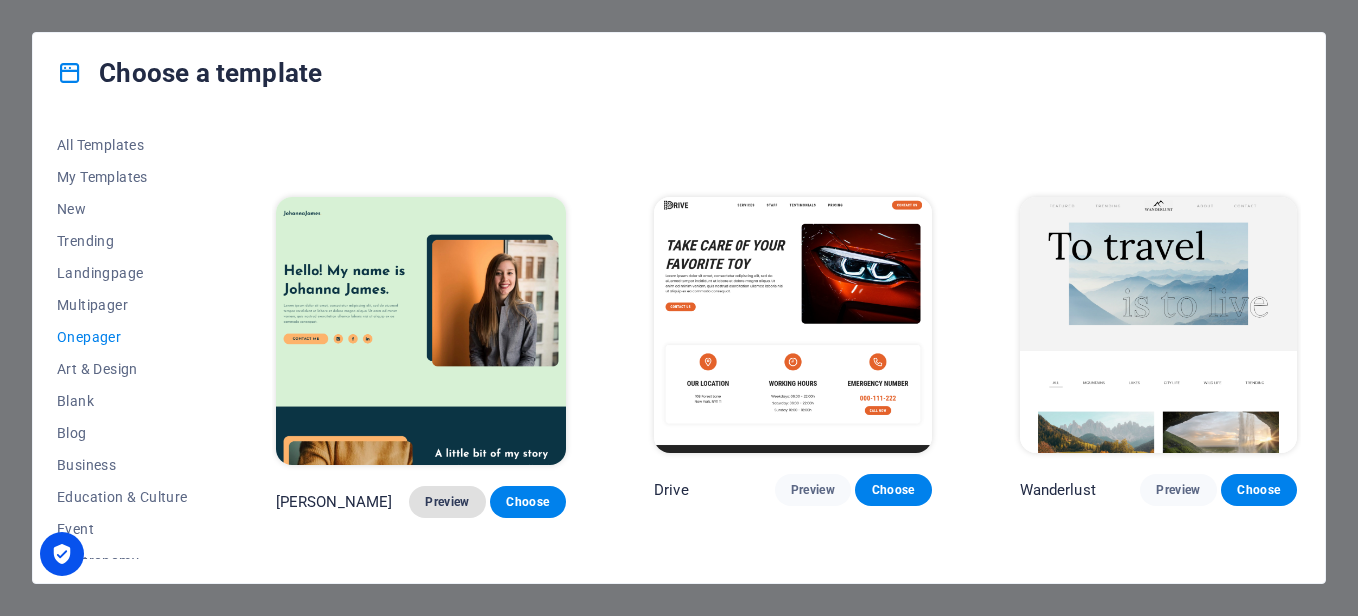 click on "Preview" at bounding box center [447, 502] 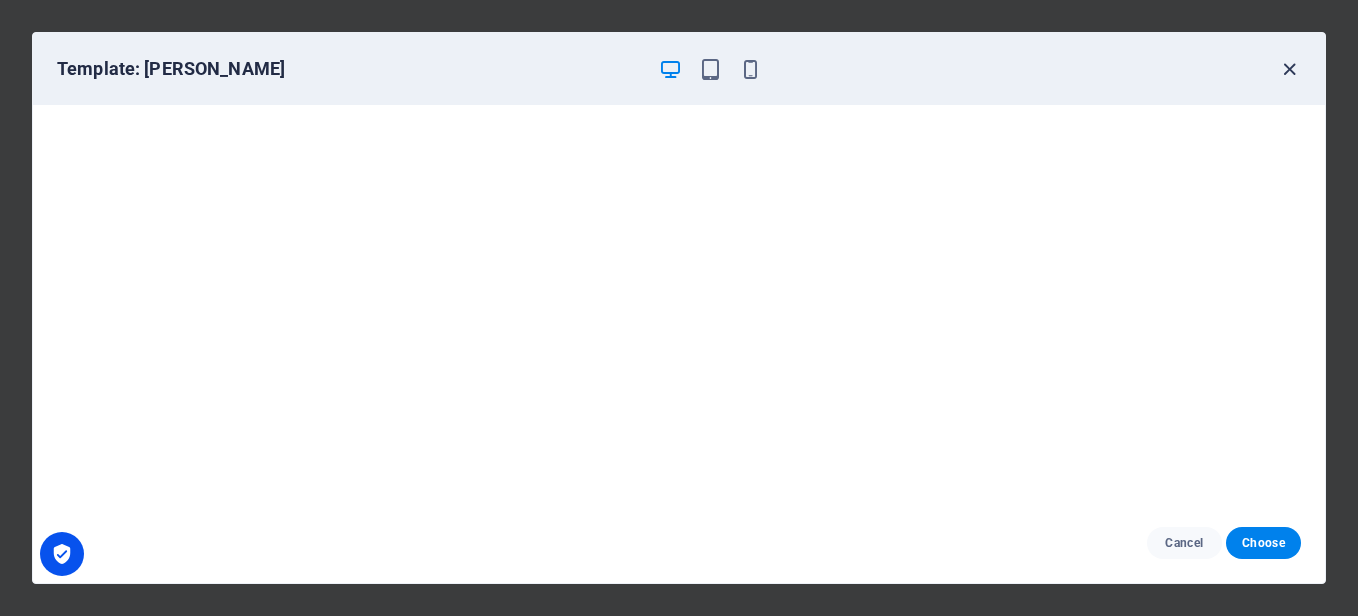 click at bounding box center (1289, 69) 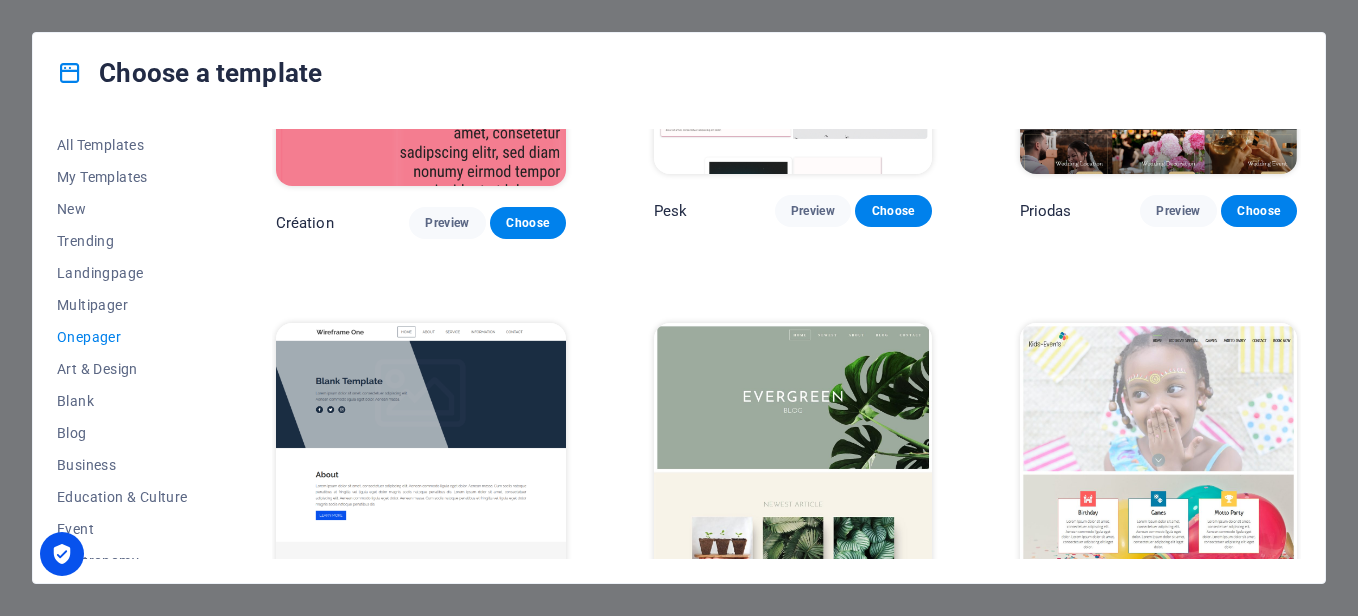 scroll, scrollTop: 3100, scrollLeft: 0, axis: vertical 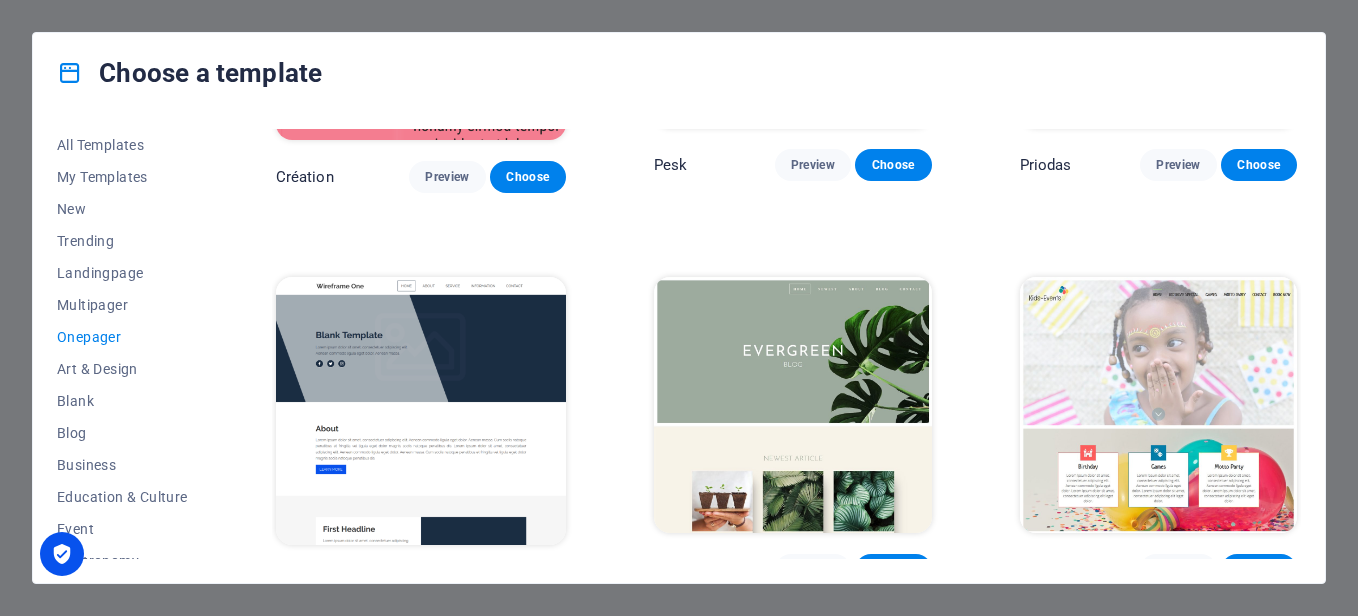 click on "Preview" at bounding box center (447, 582) 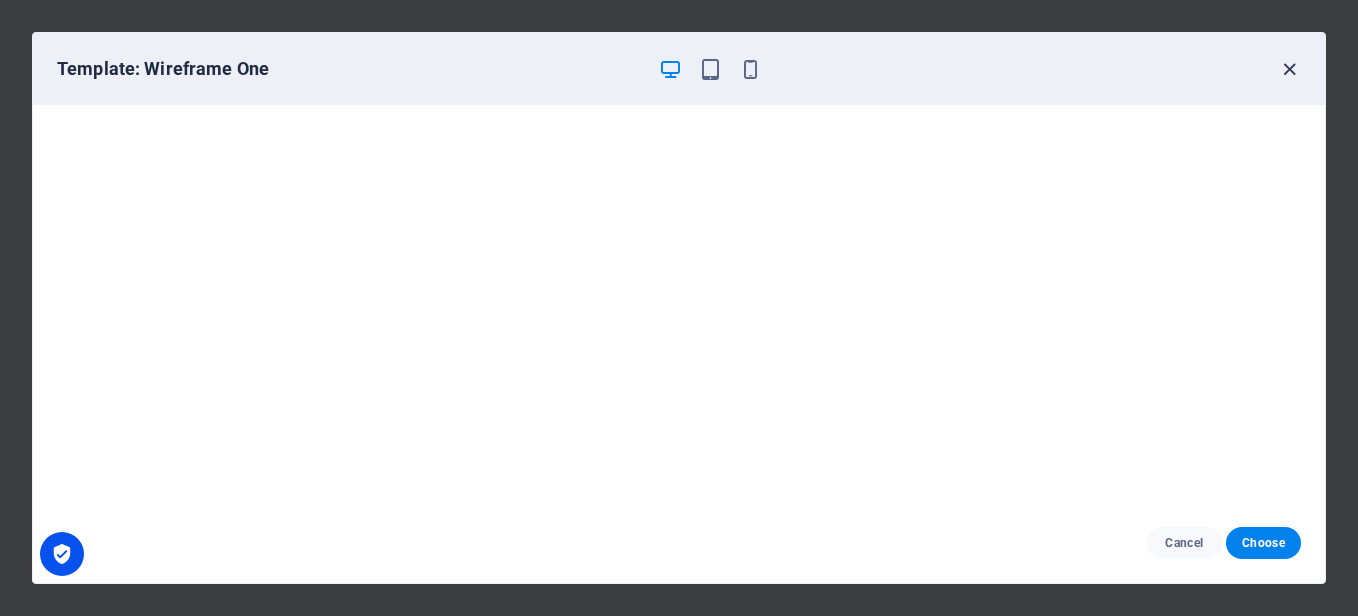 click at bounding box center [1289, 69] 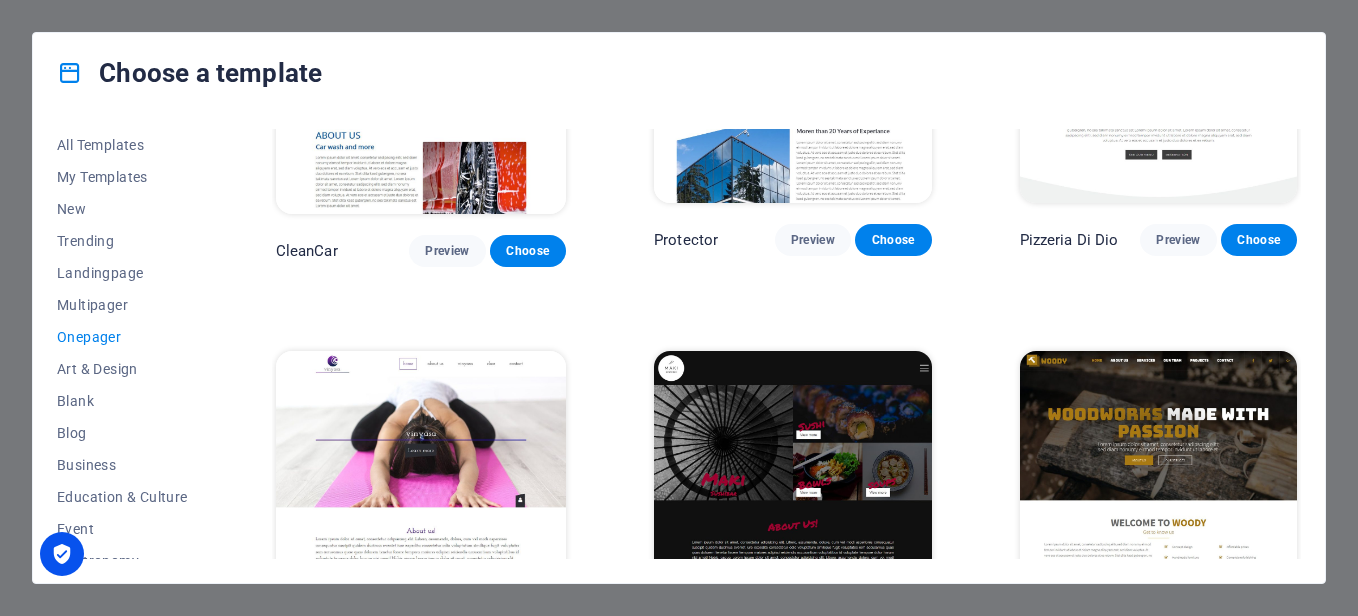 scroll, scrollTop: 3882, scrollLeft: 0, axis: vertical 